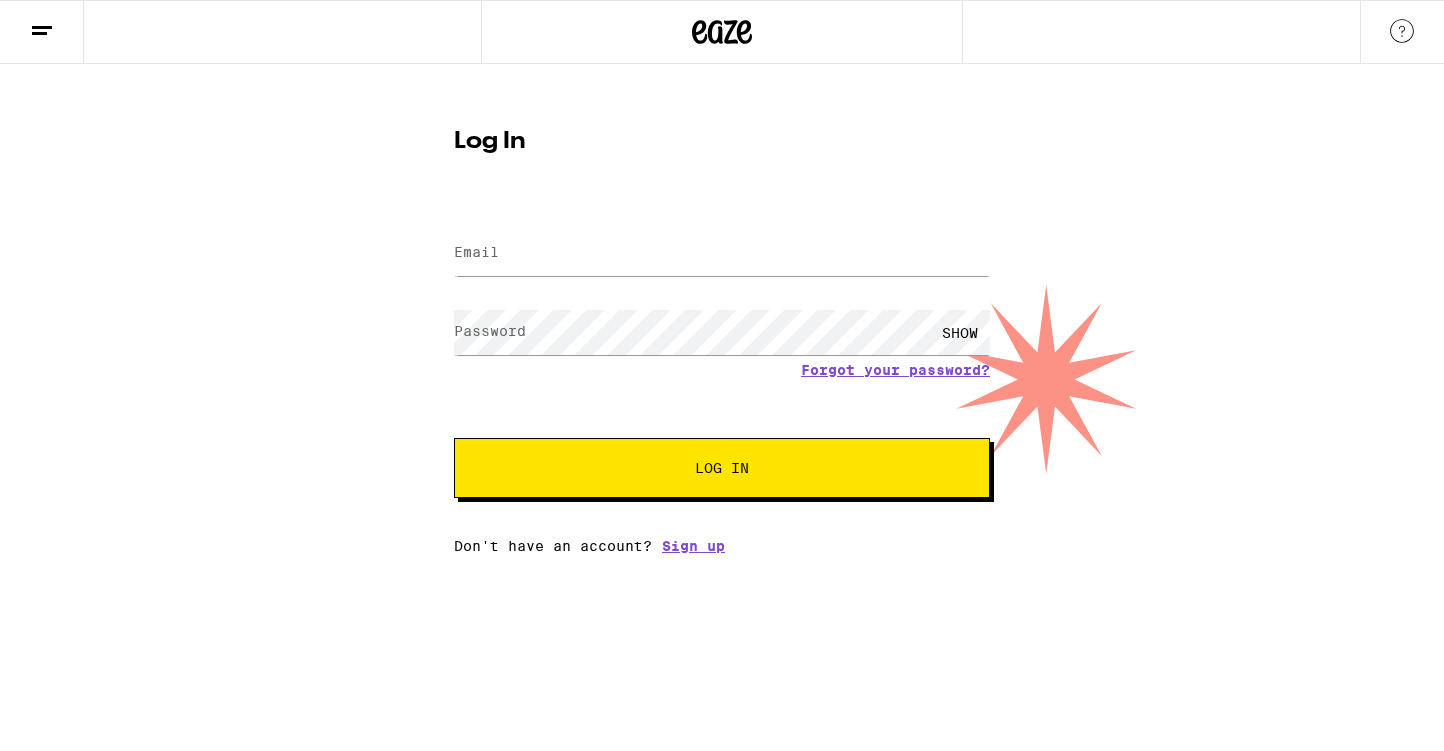 scroll, scrollTop: 0, scrollLeft: 0, axis: both 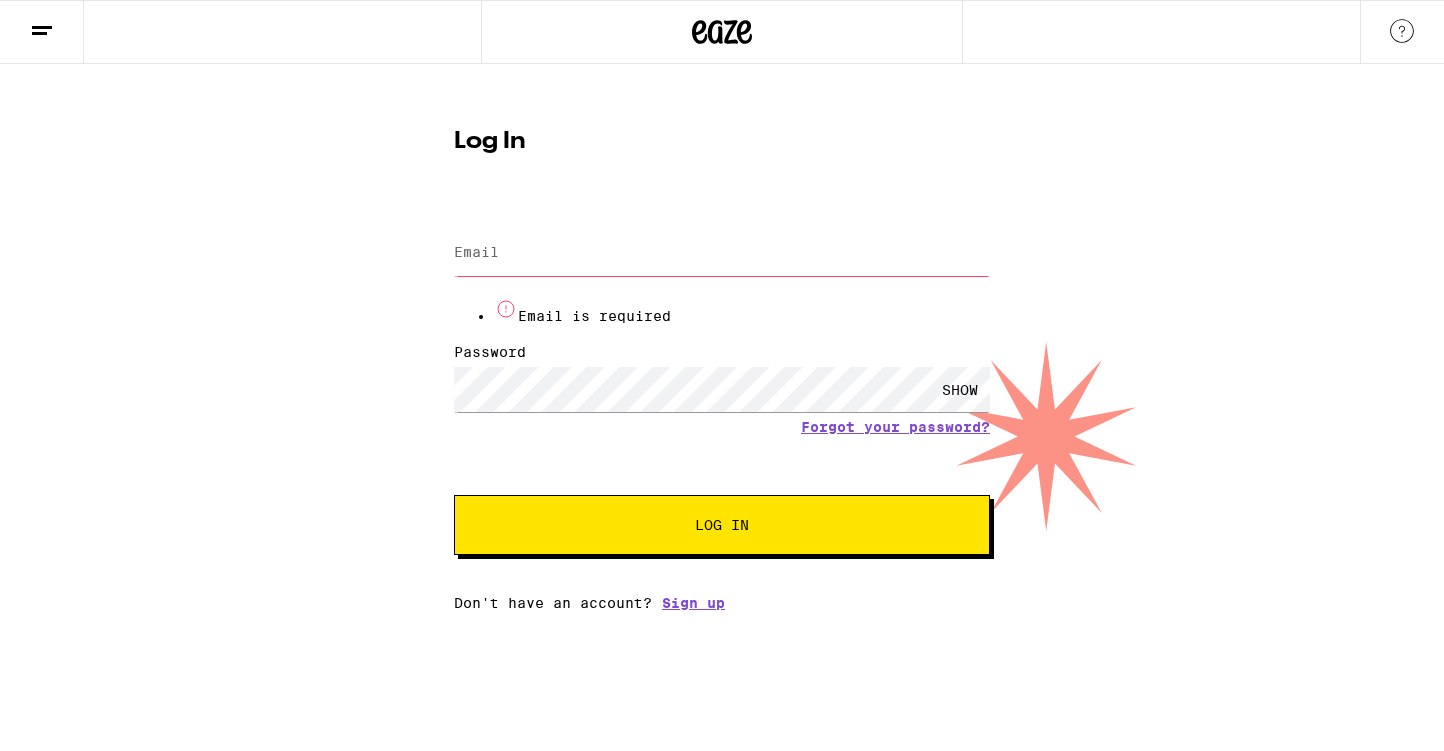 click on "Email" at bounding box center (722, 253) 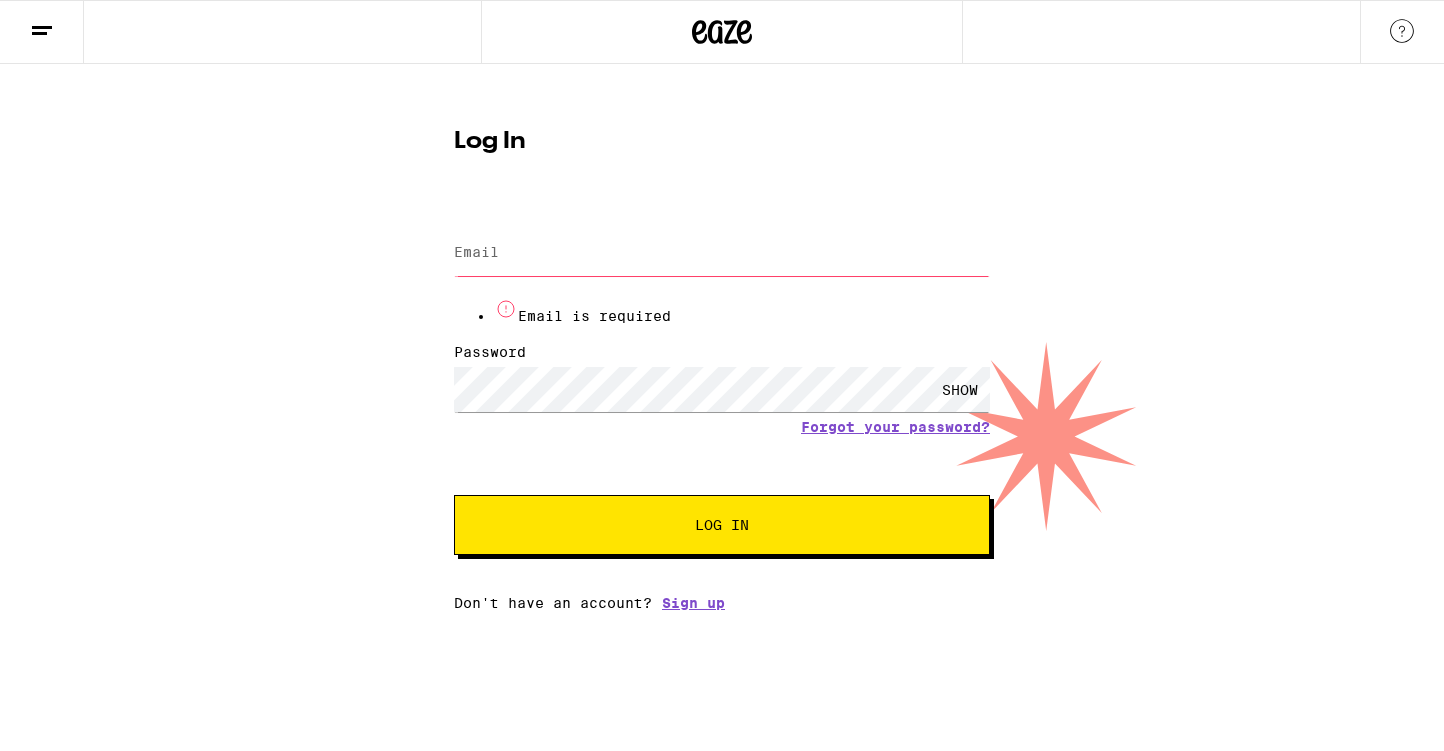 click on "Email" at bounding box center (722, 253) 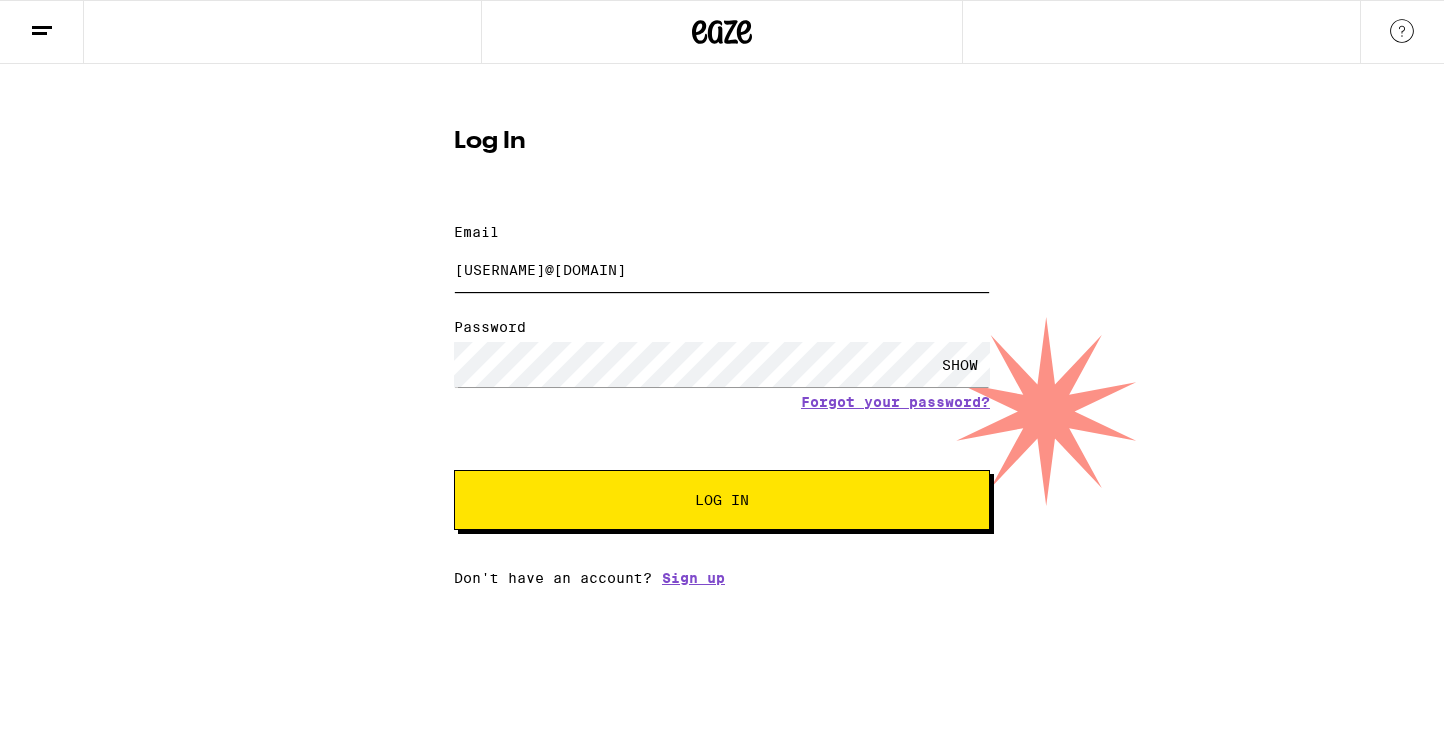 type on "[USERNAME]@[DOMAIN]" 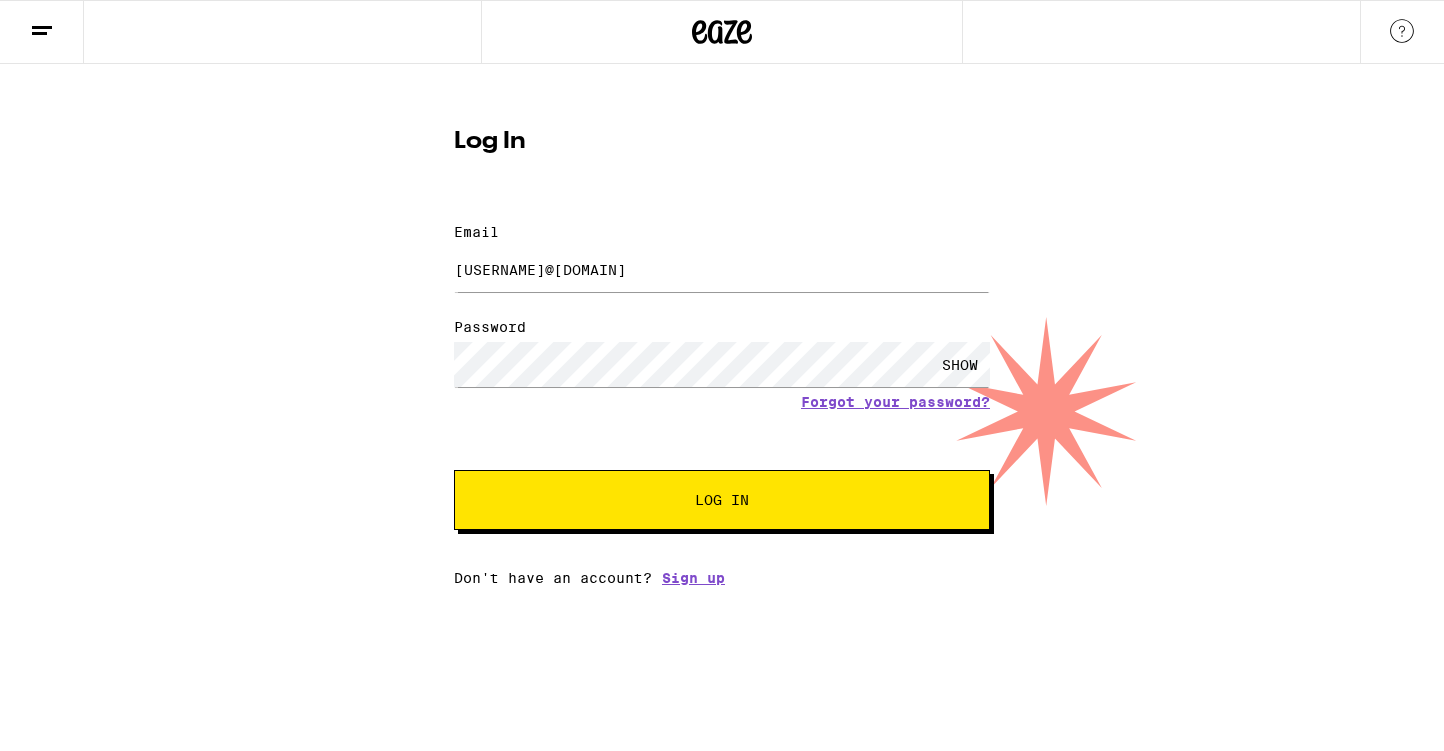 click on "Log In" at bounding box center [722, 500] 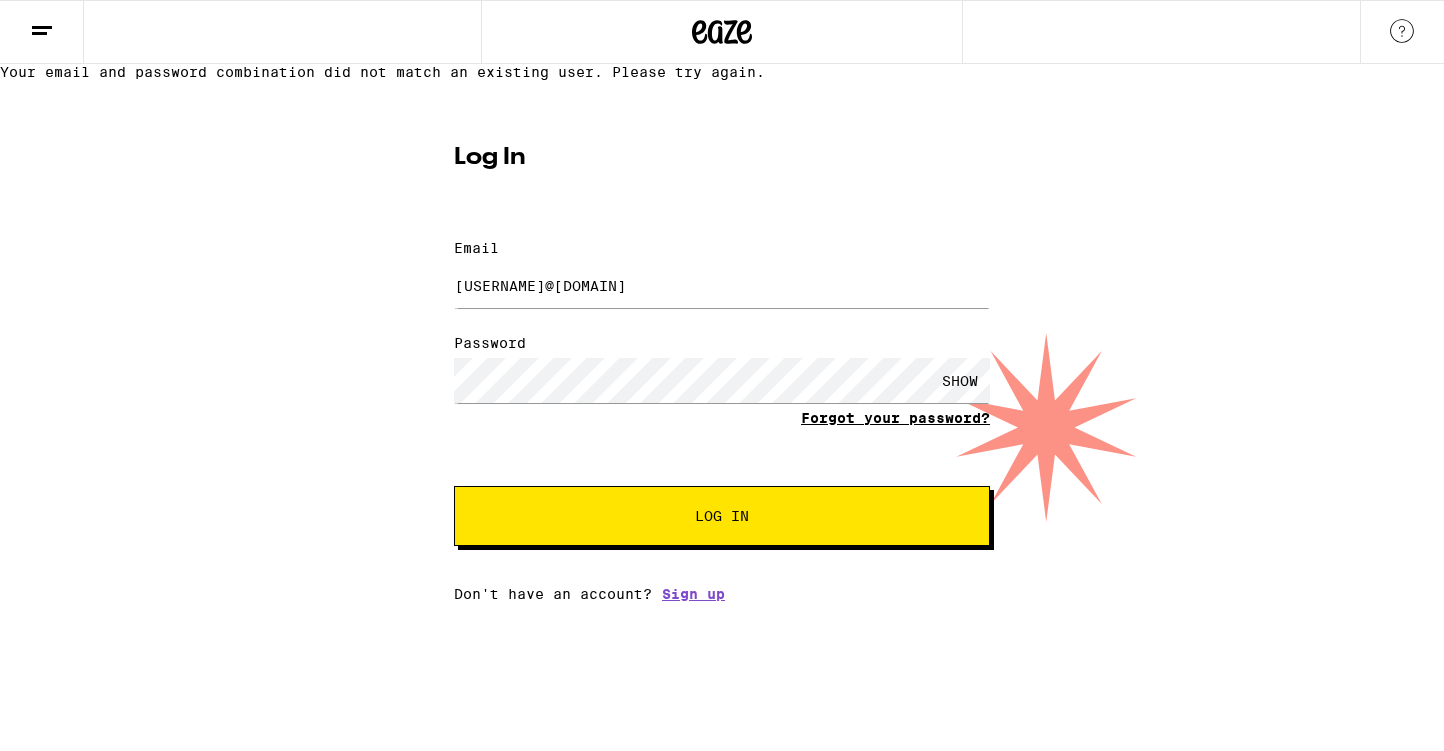 click on "Forgot your password?" at bounding box center [895, 418] 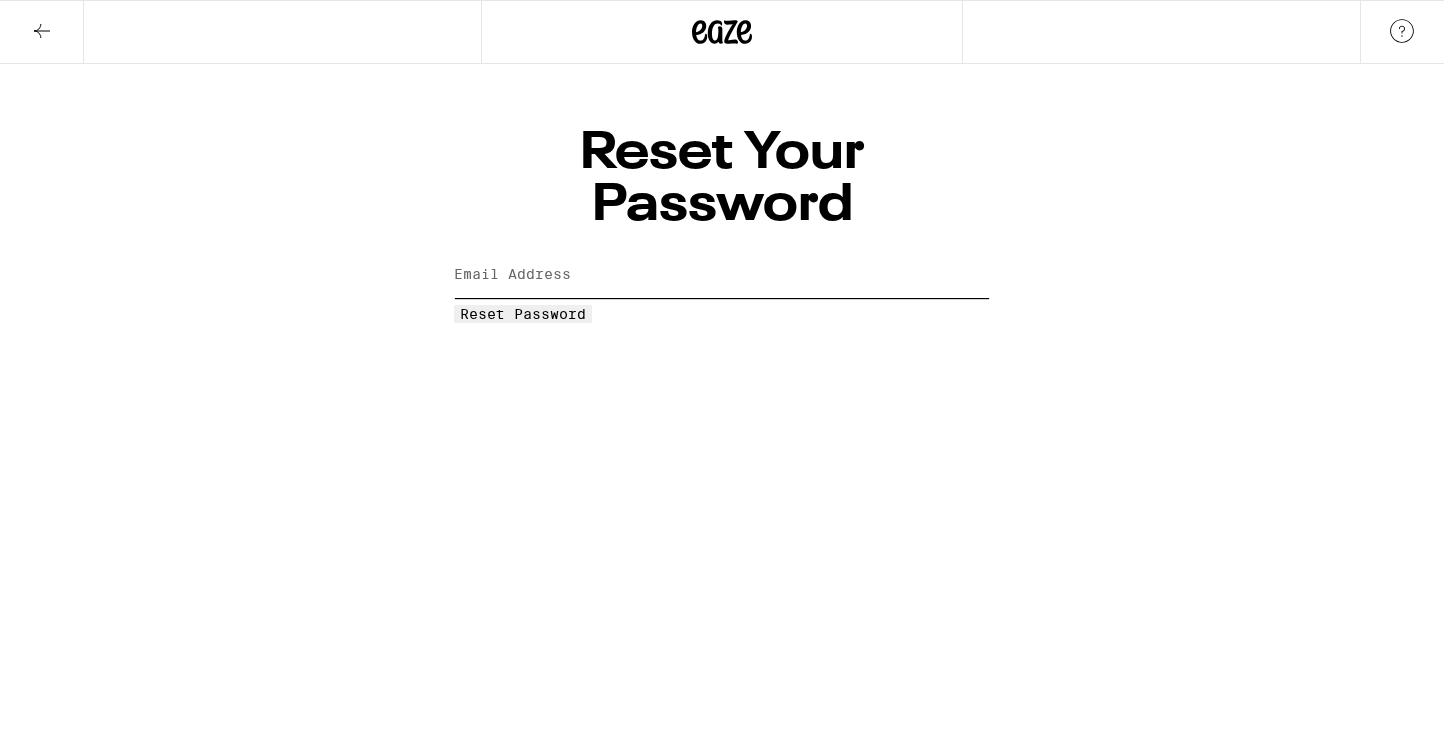click on "Email Address" at bounding box center [722, 275] 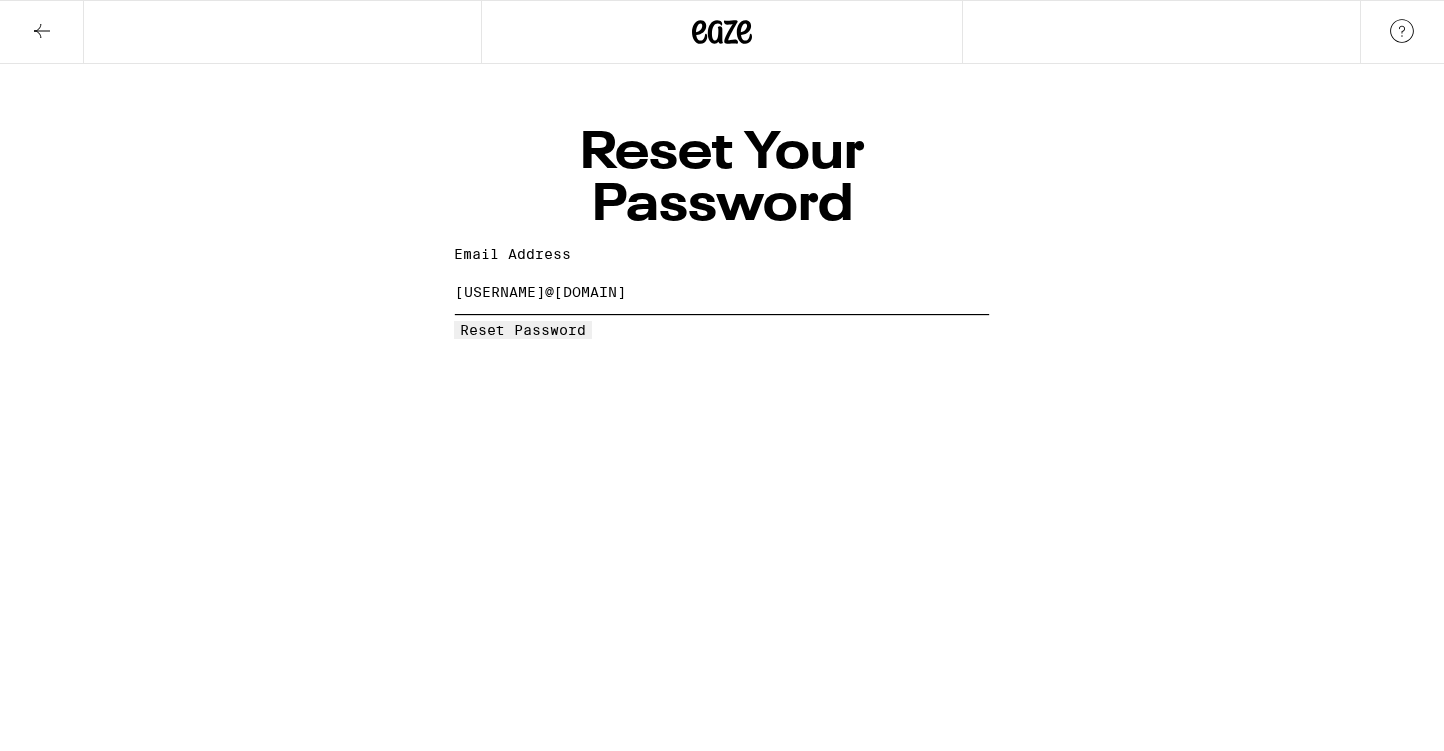 type on "[USERNAME]@[DOMAIN]" 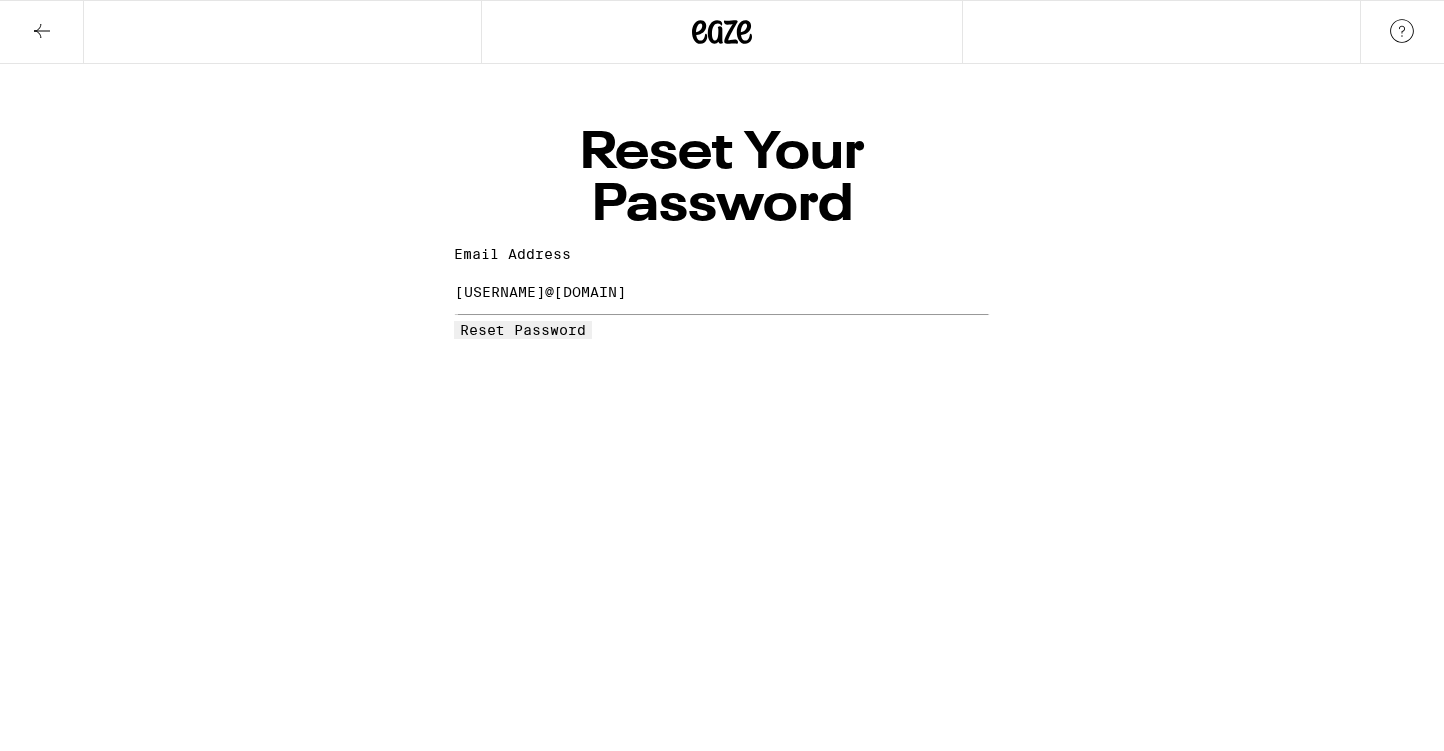 click on "Reset Password" at bounding box center [523, 330] 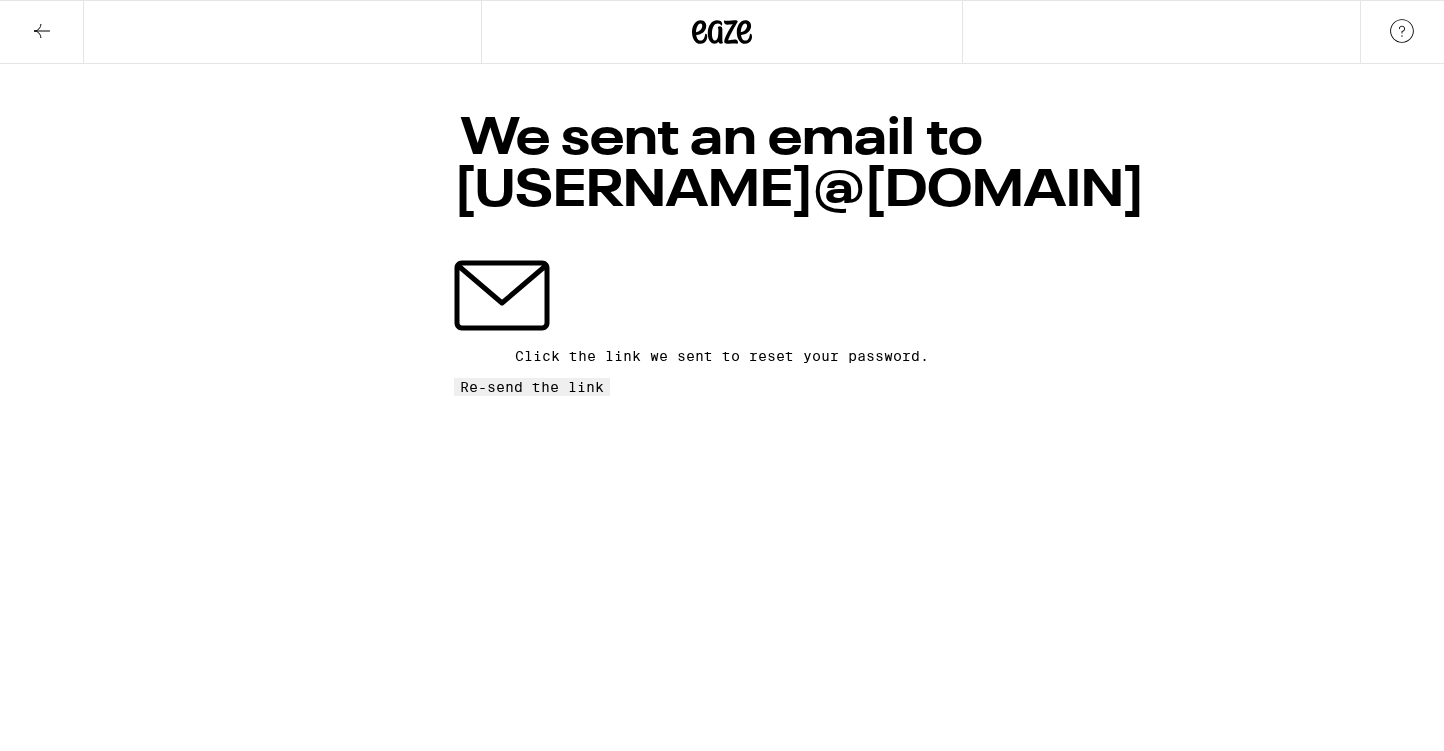 click 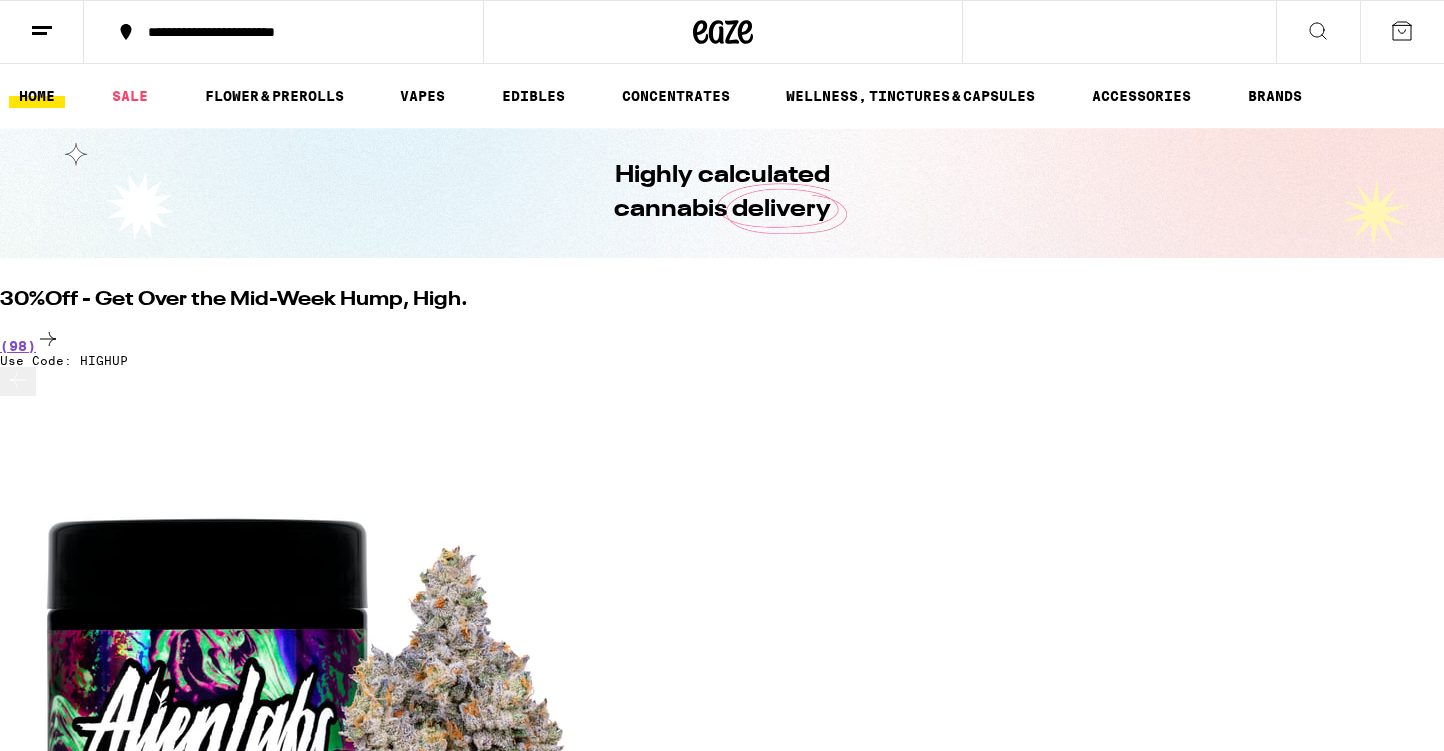 scroll, scrollTop: 0, scrollLeft: 0, axis: both 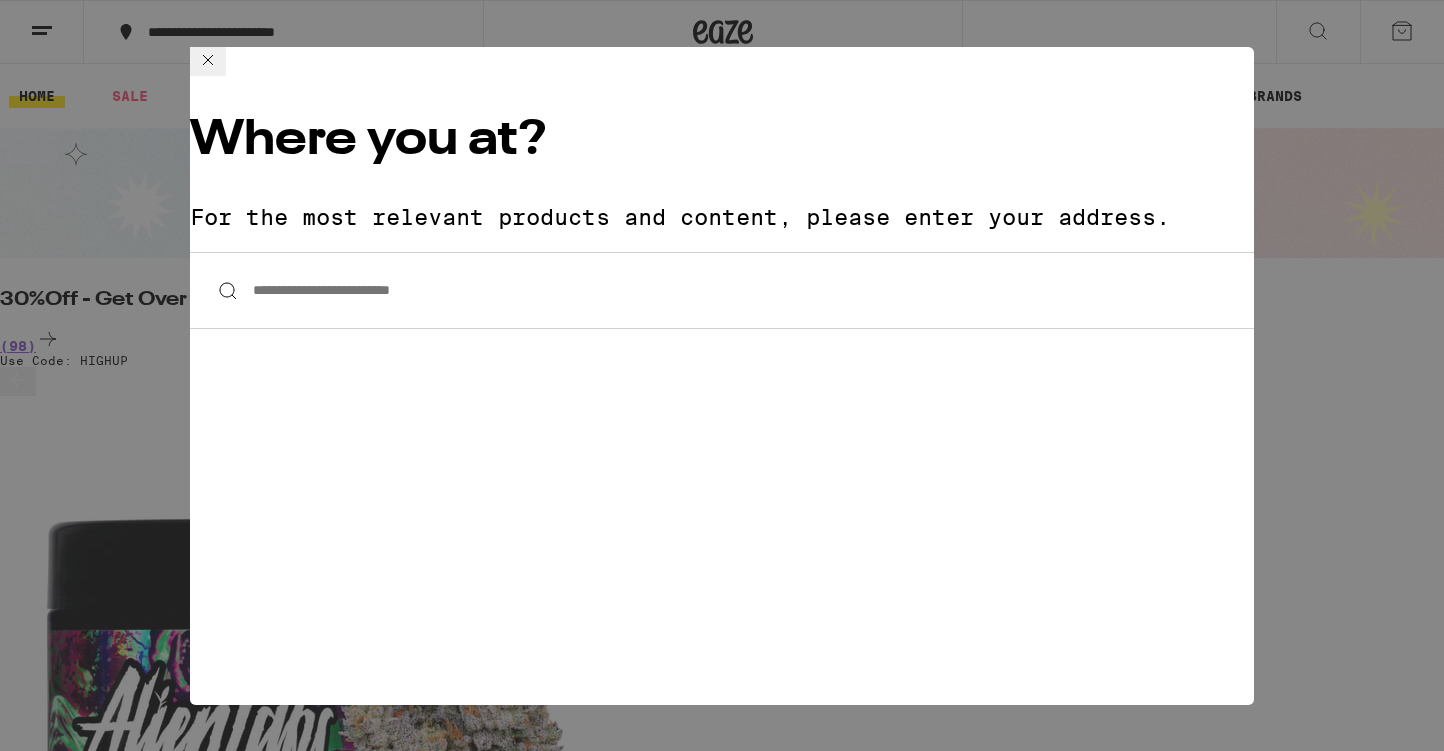 click 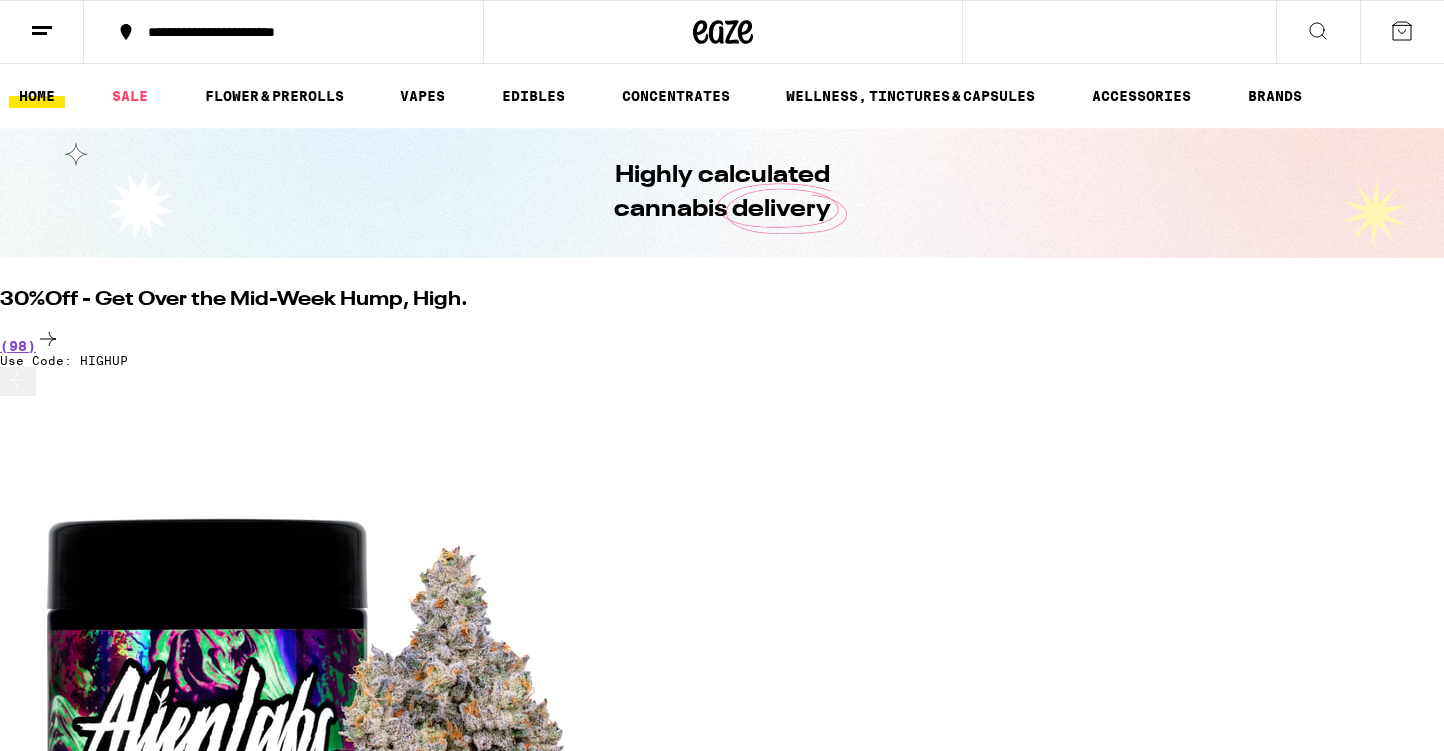 click 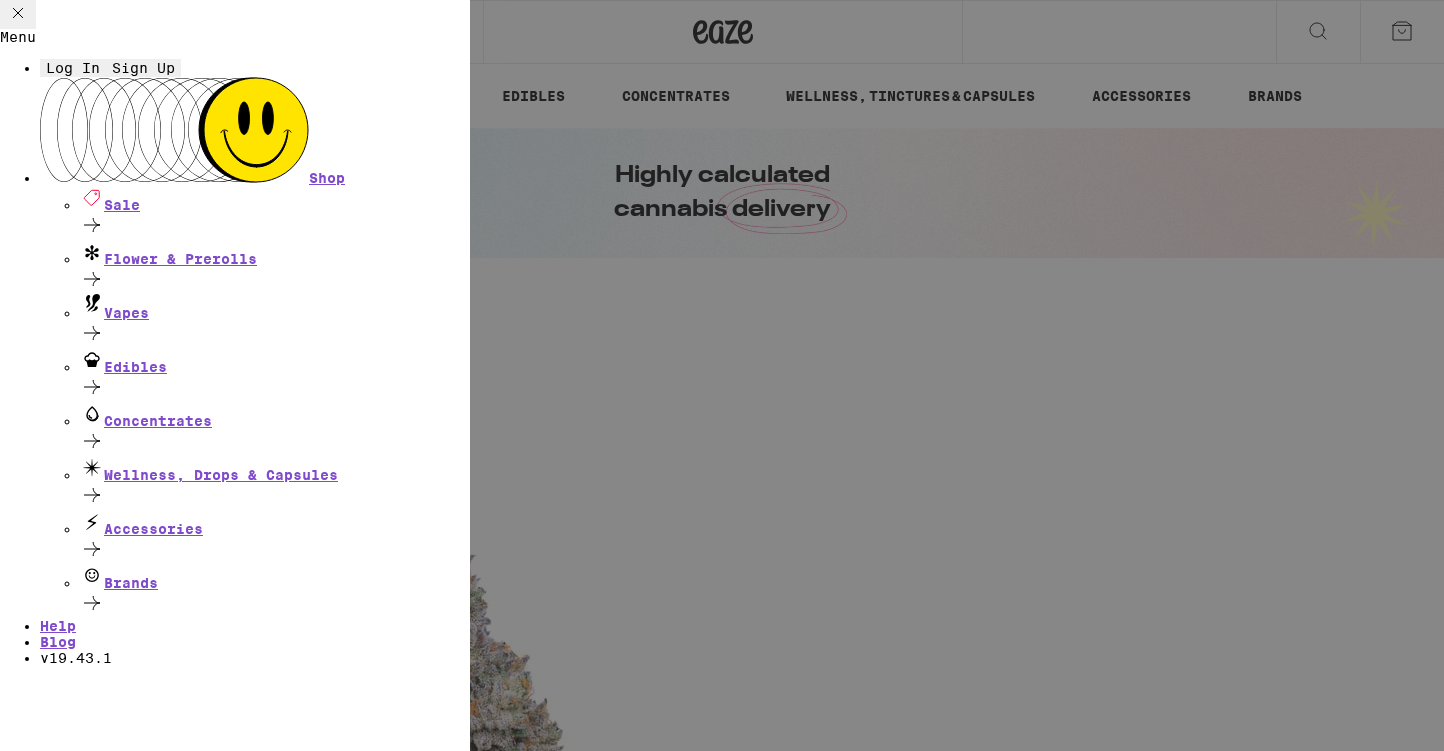 click on "Log In" at bounding box center (73, 68) 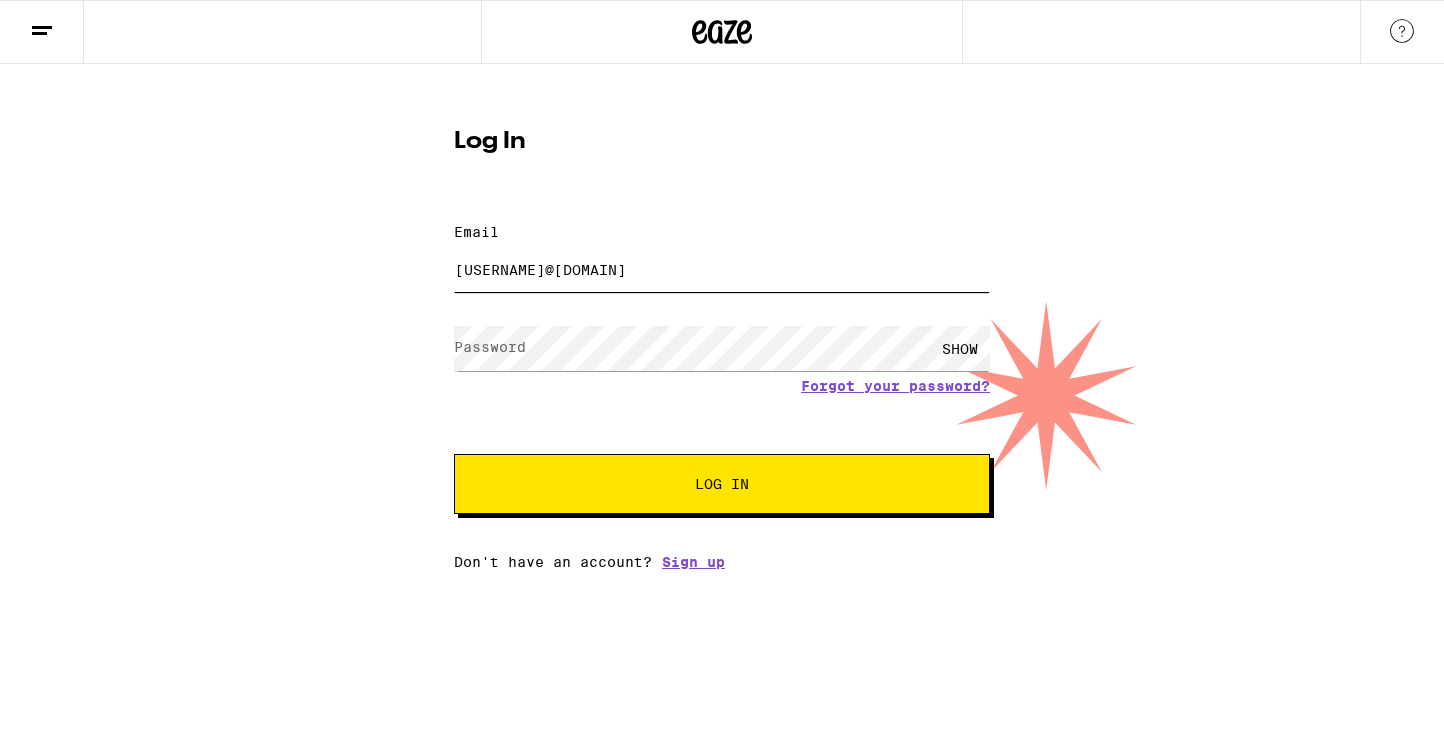 type on "[USERNAME]@[DOMAIN]" 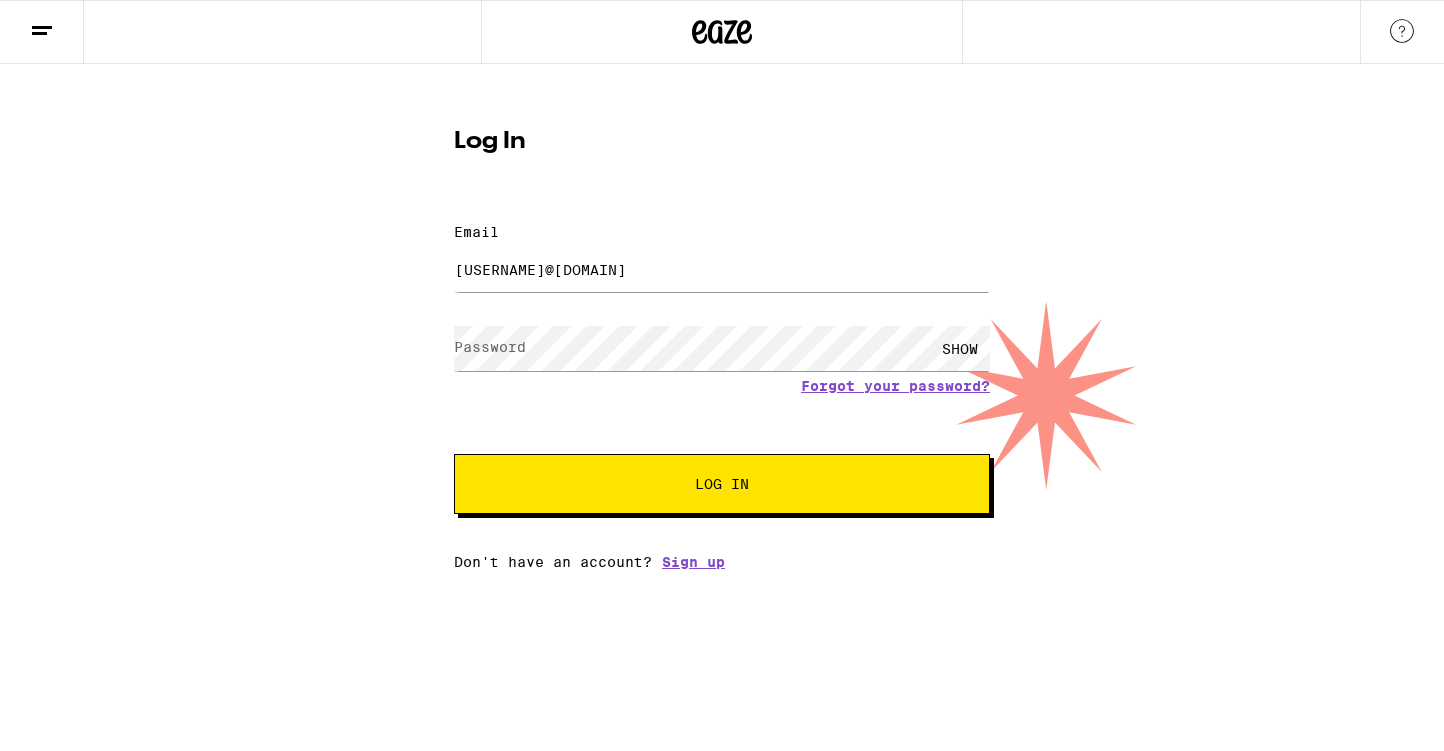 click on "Password" at bounding box center (490, 347) 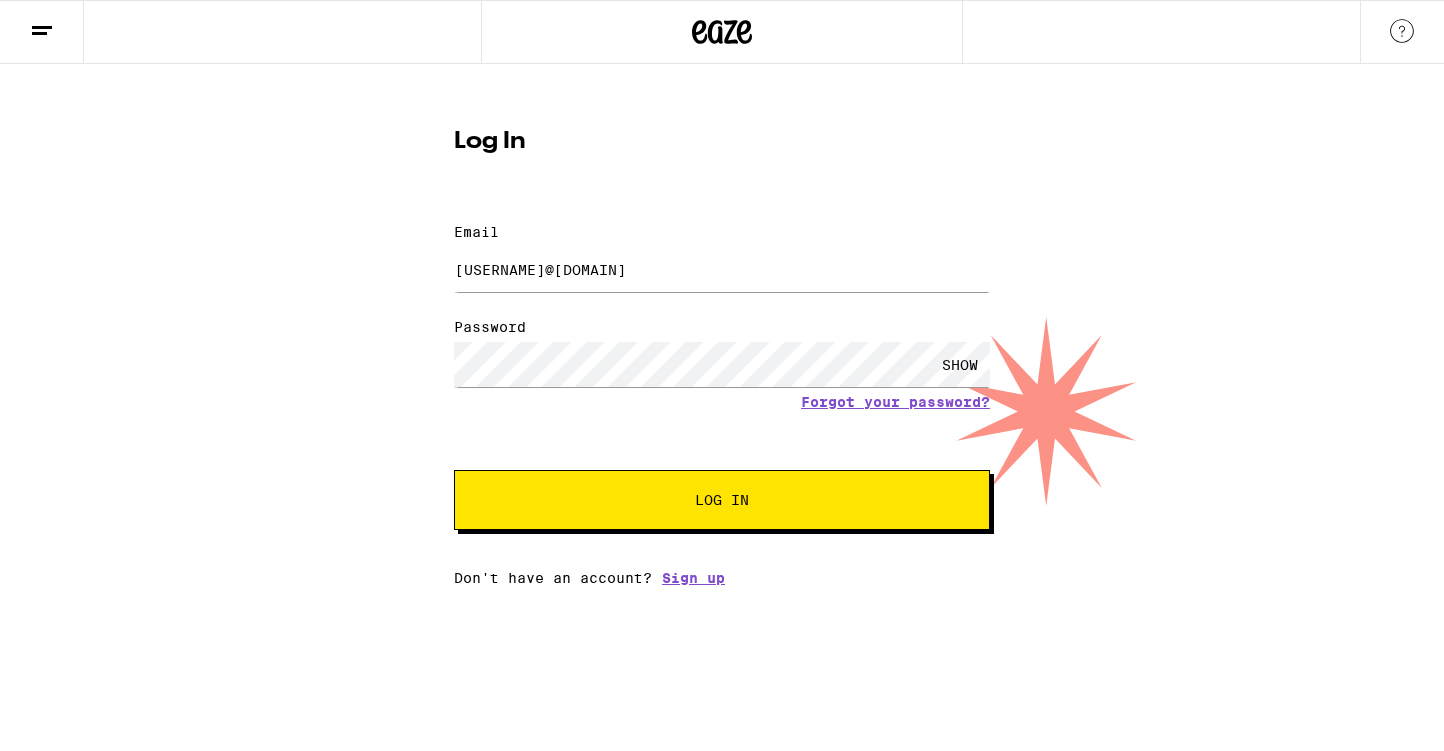 click on "SHOW" at bounding box center [960, 364] 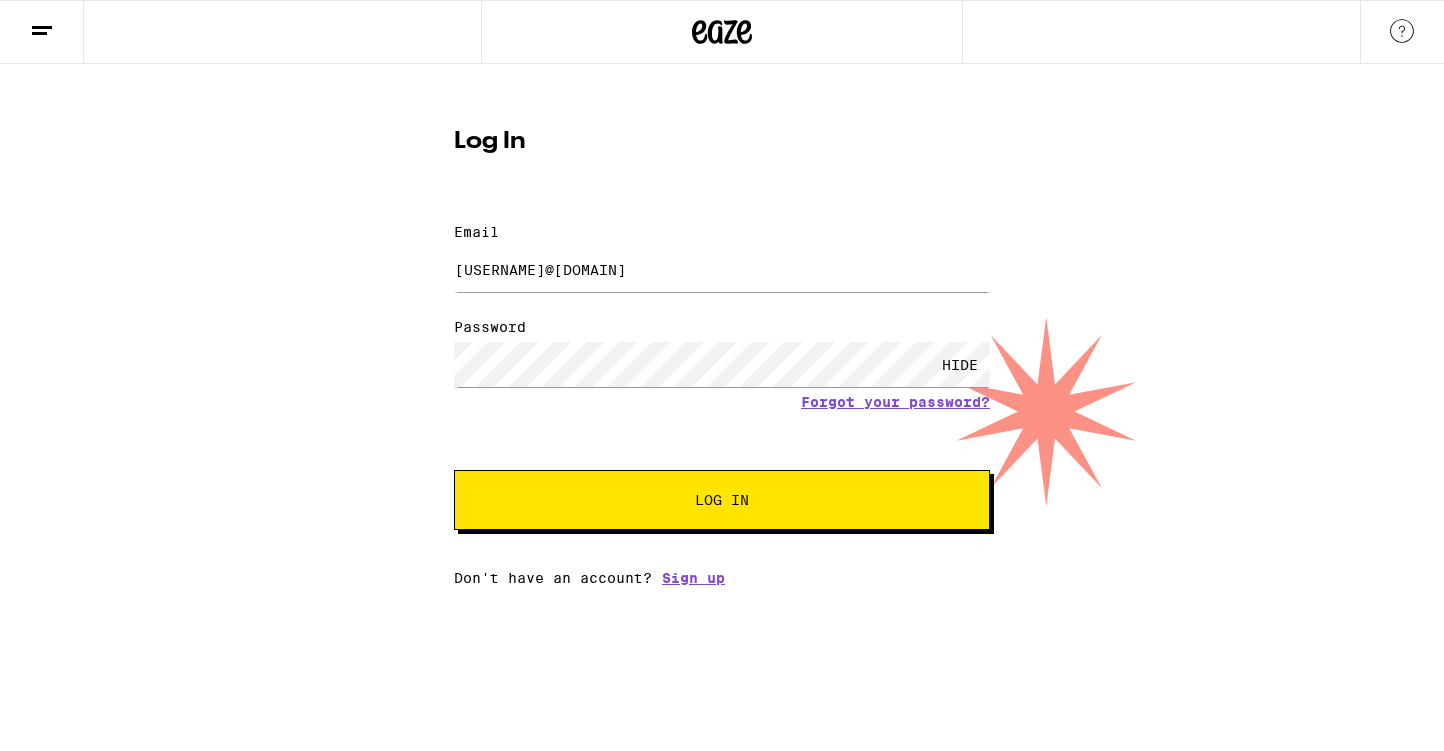 click on "Log In" at bounding box center (722, 500) 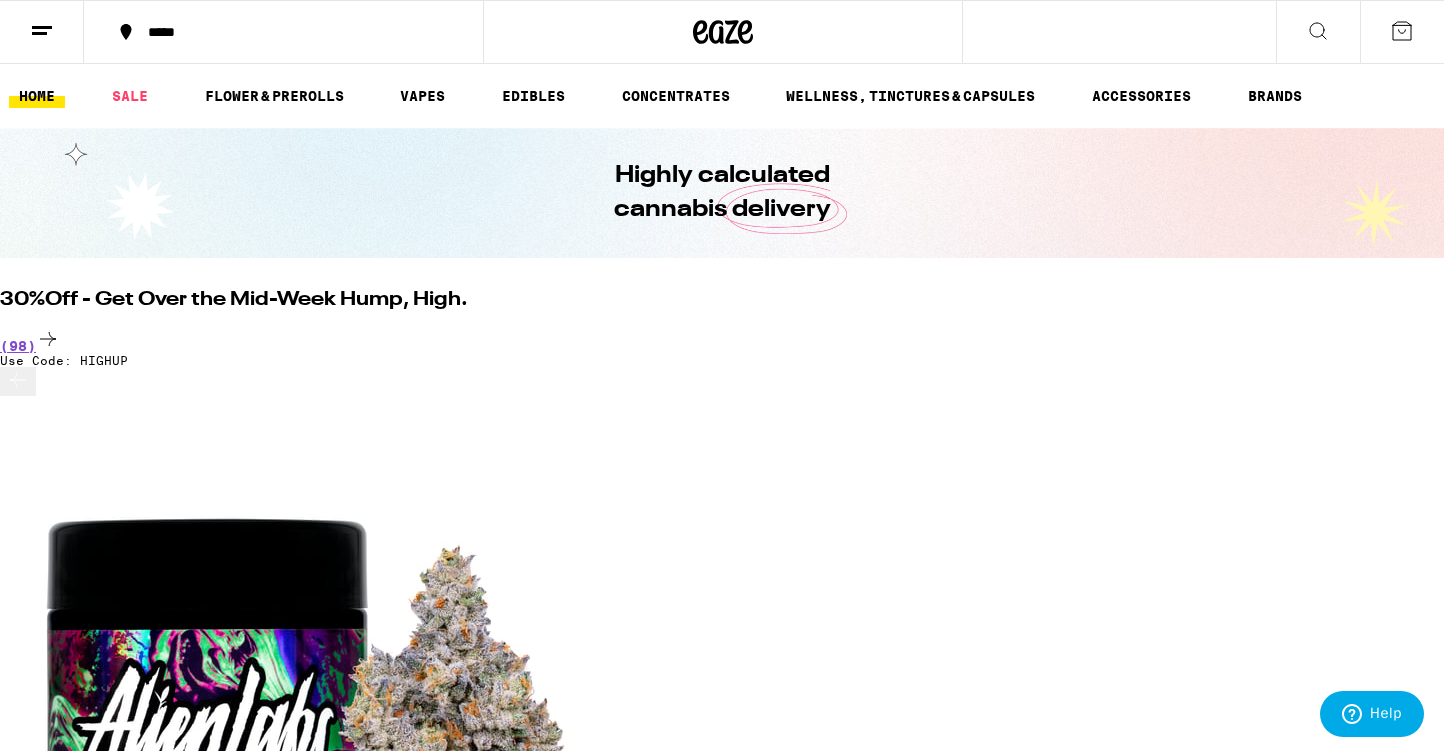 scroll, scrollTop: 0, scrollLeft: 0, axis: both 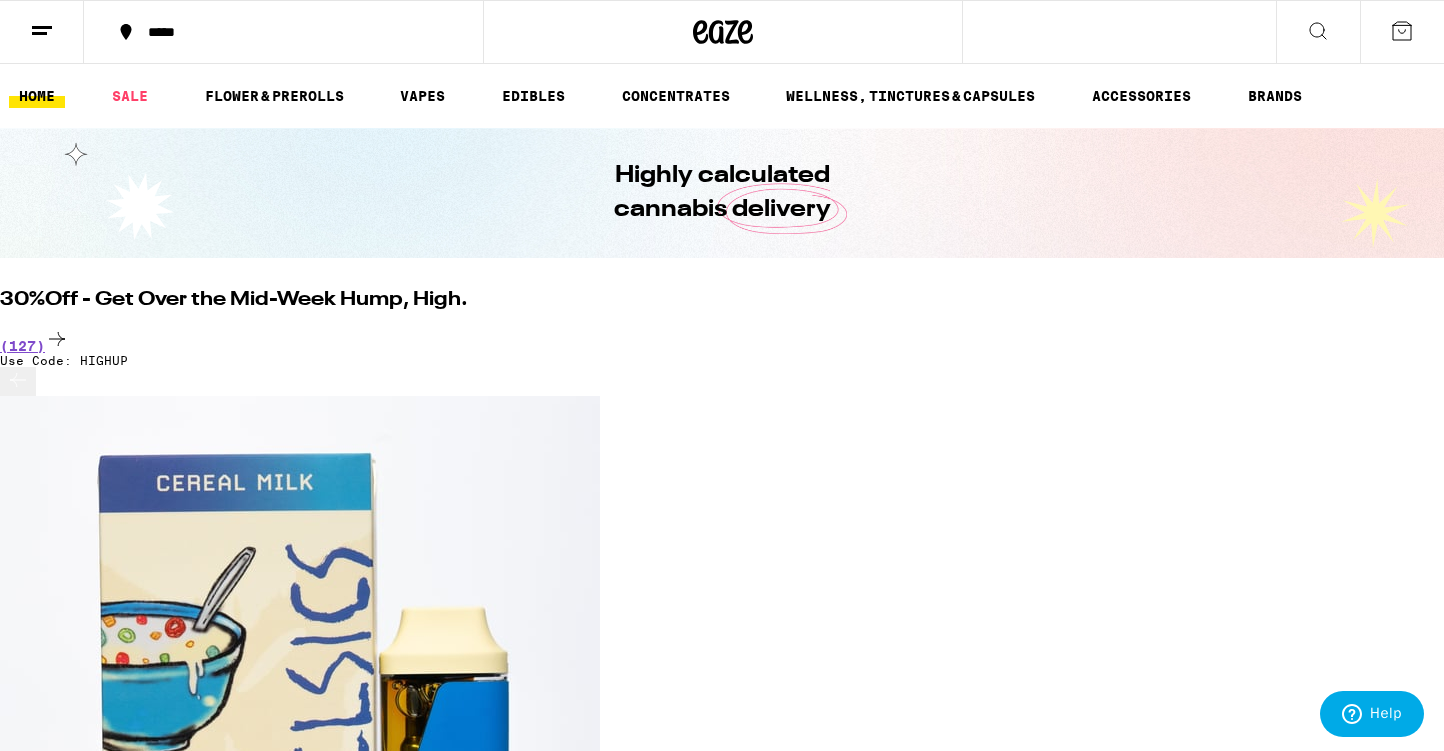 click at bounding box center [1318, 32] 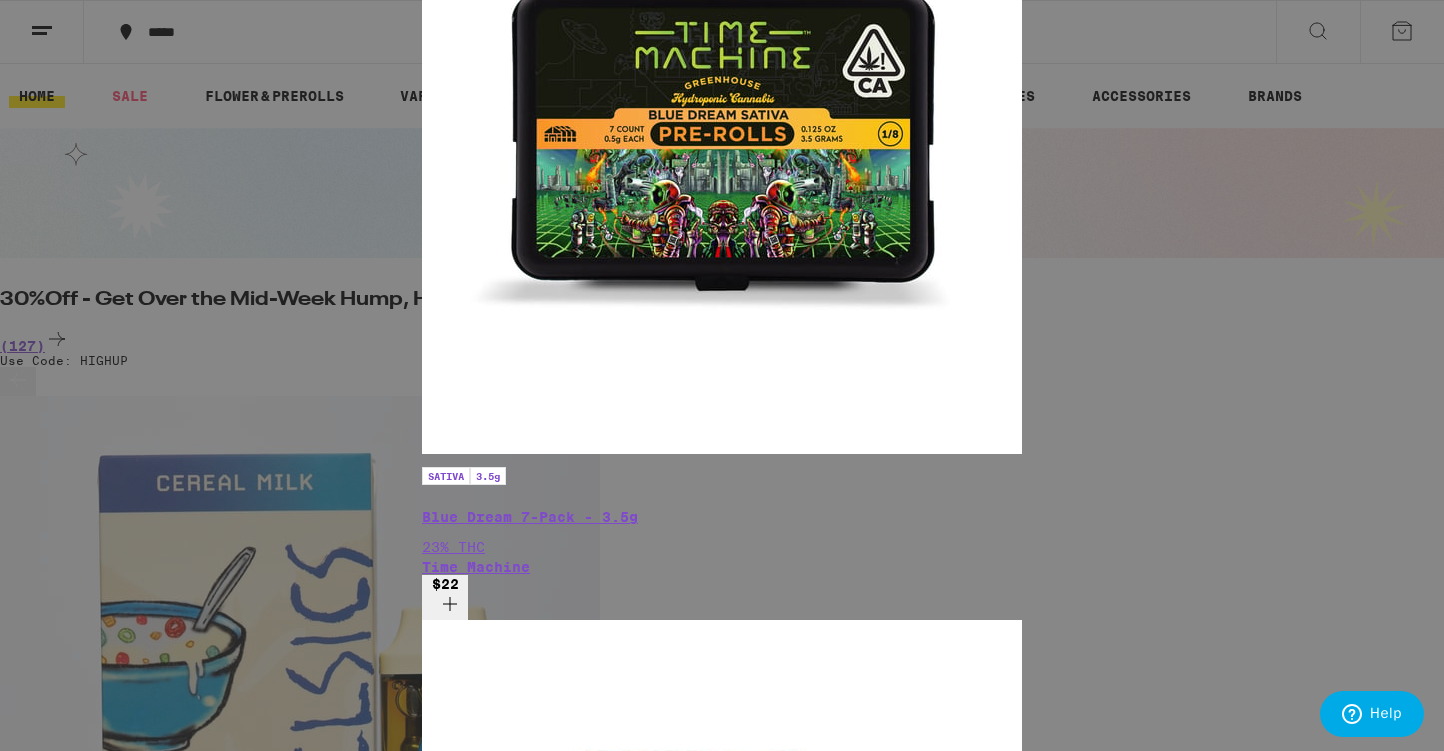 type on "Eaze" 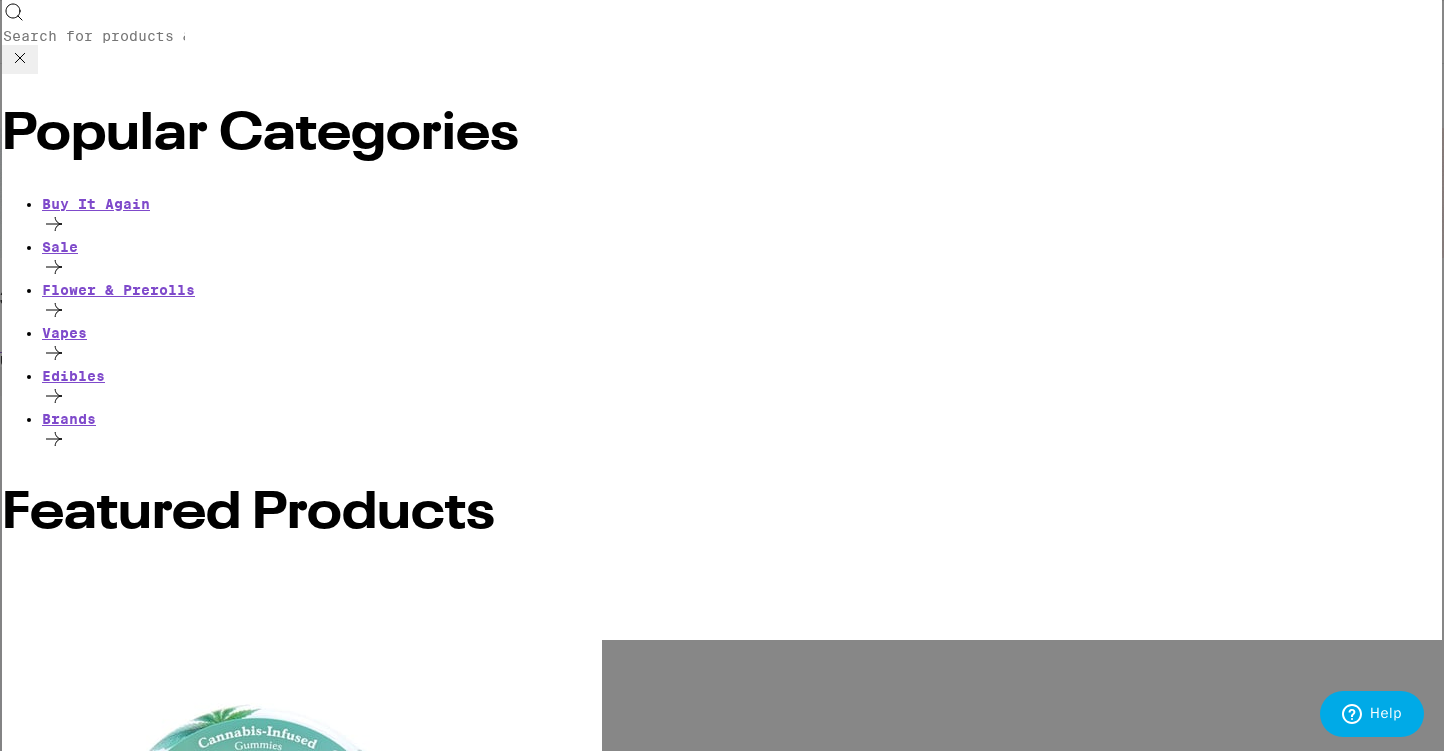 click on "Search for Products" at bounding box center (94, 36) 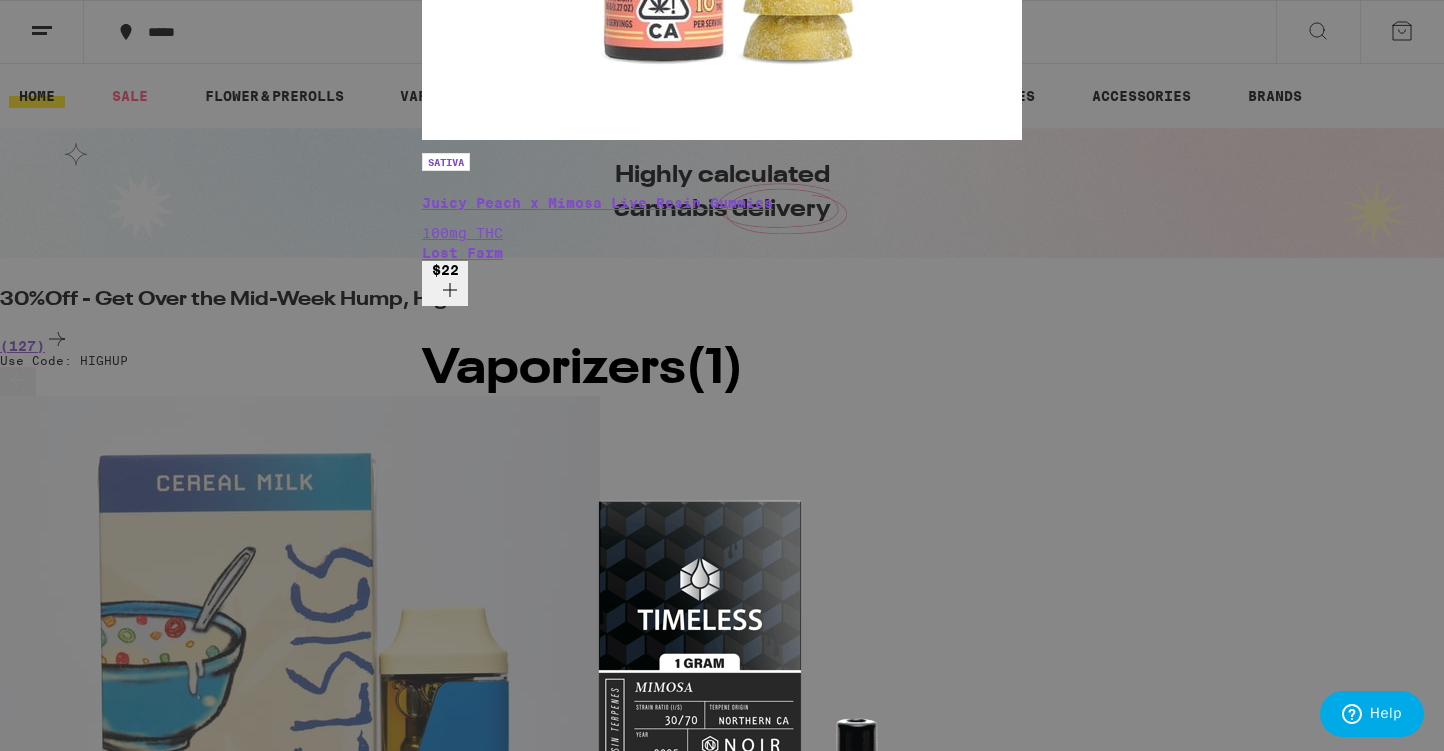 type on "Mimosa" 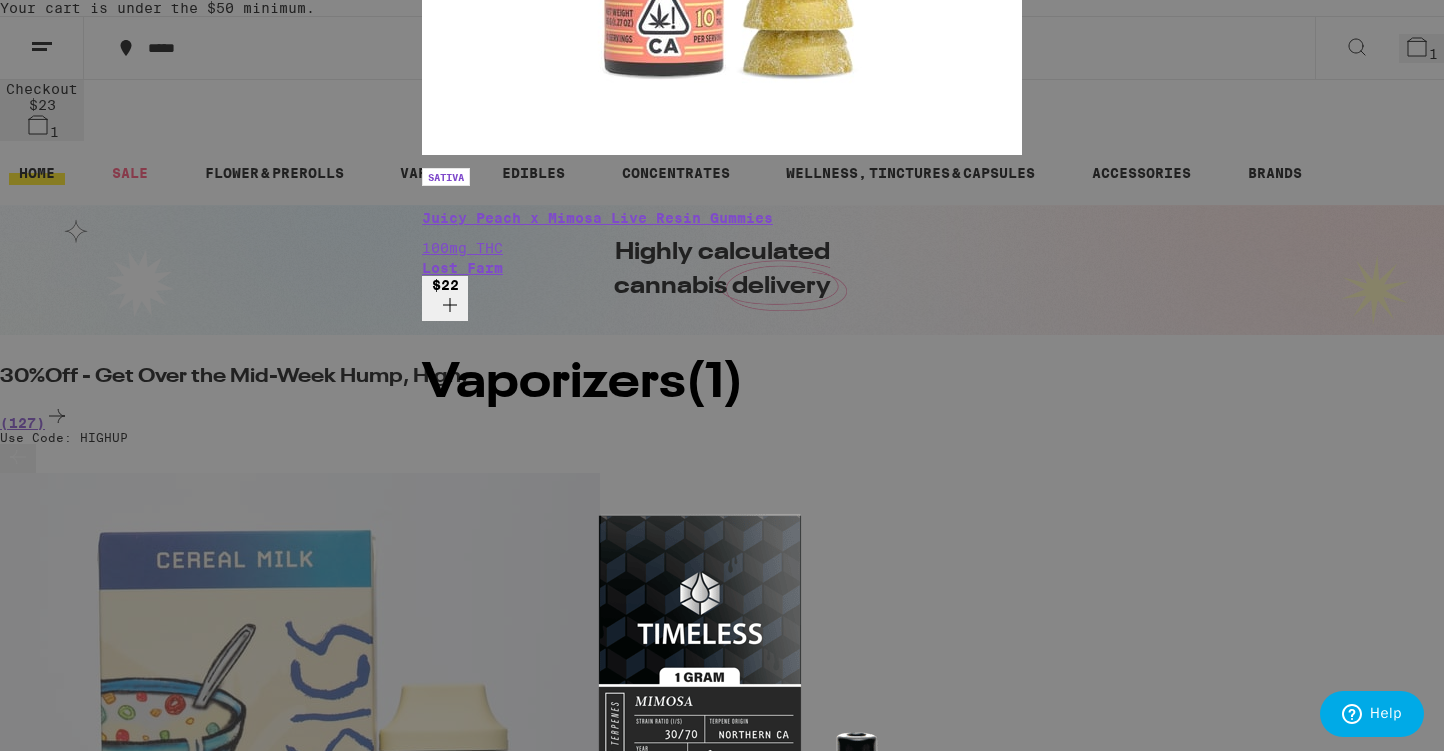 click 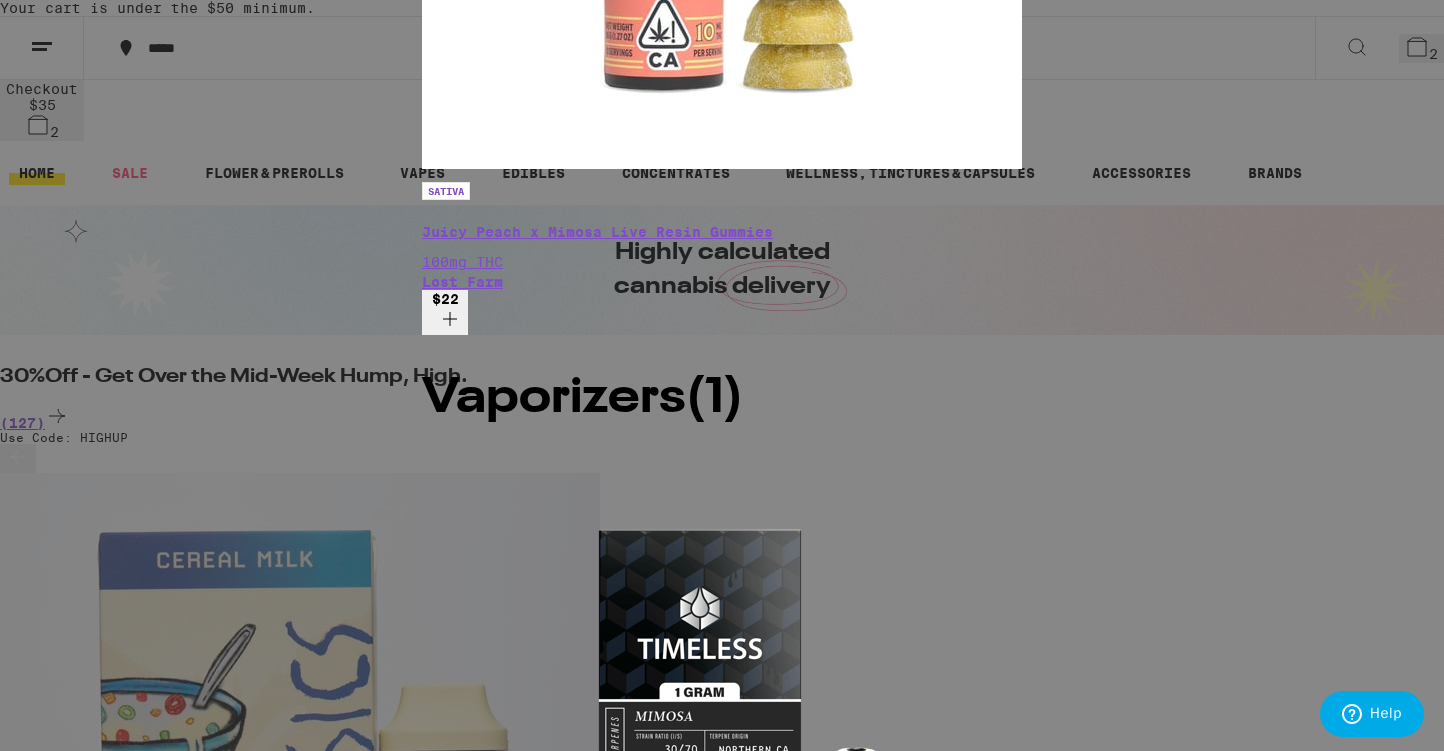 click 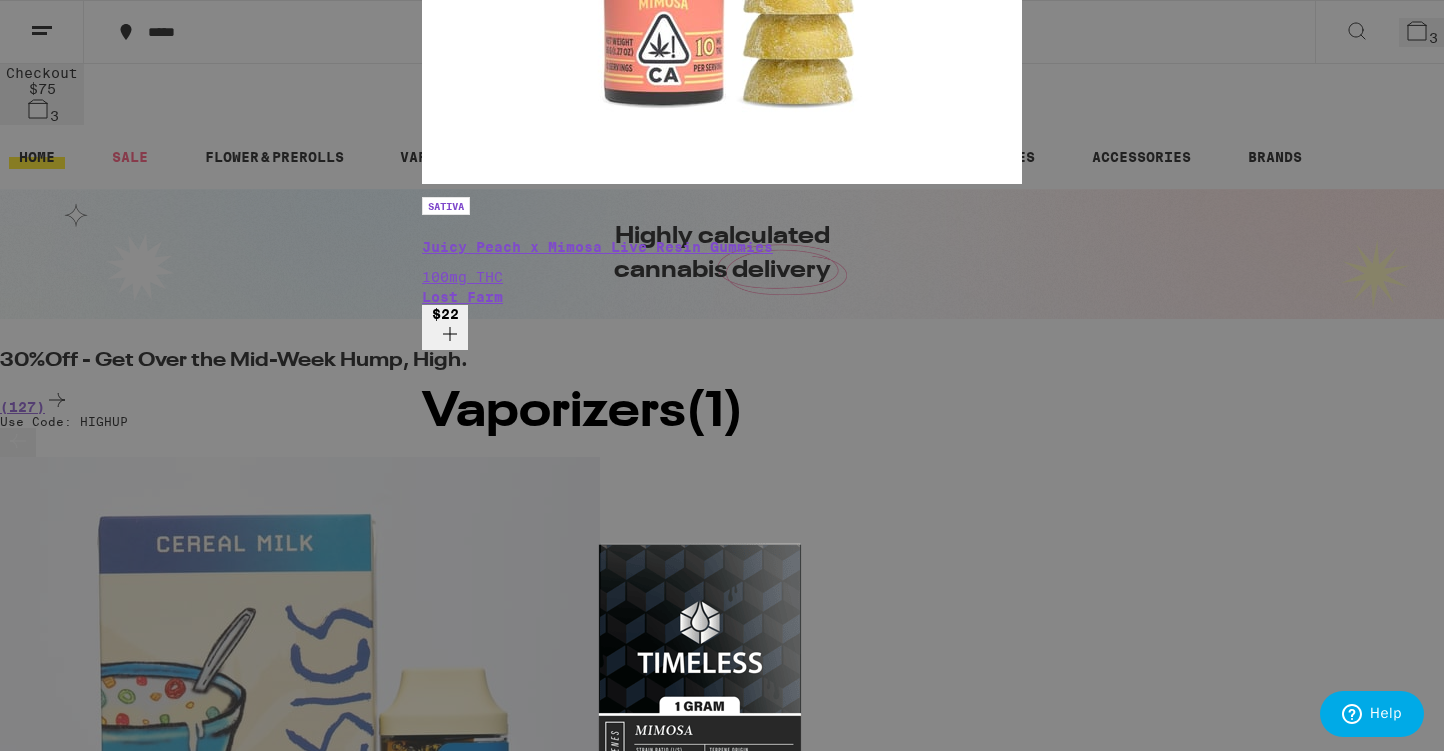 scroll, scrollTop: 0, scrollLeft: 0, axis: both 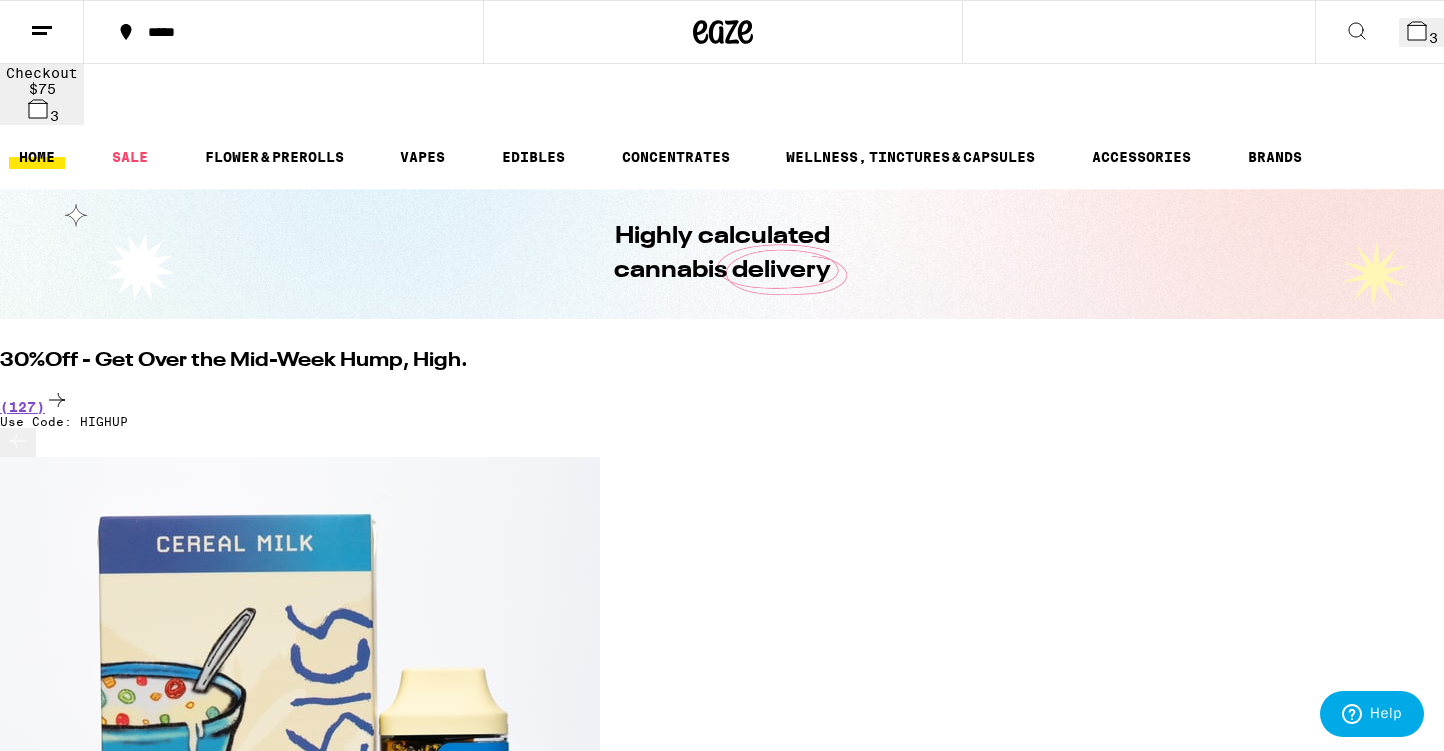 click 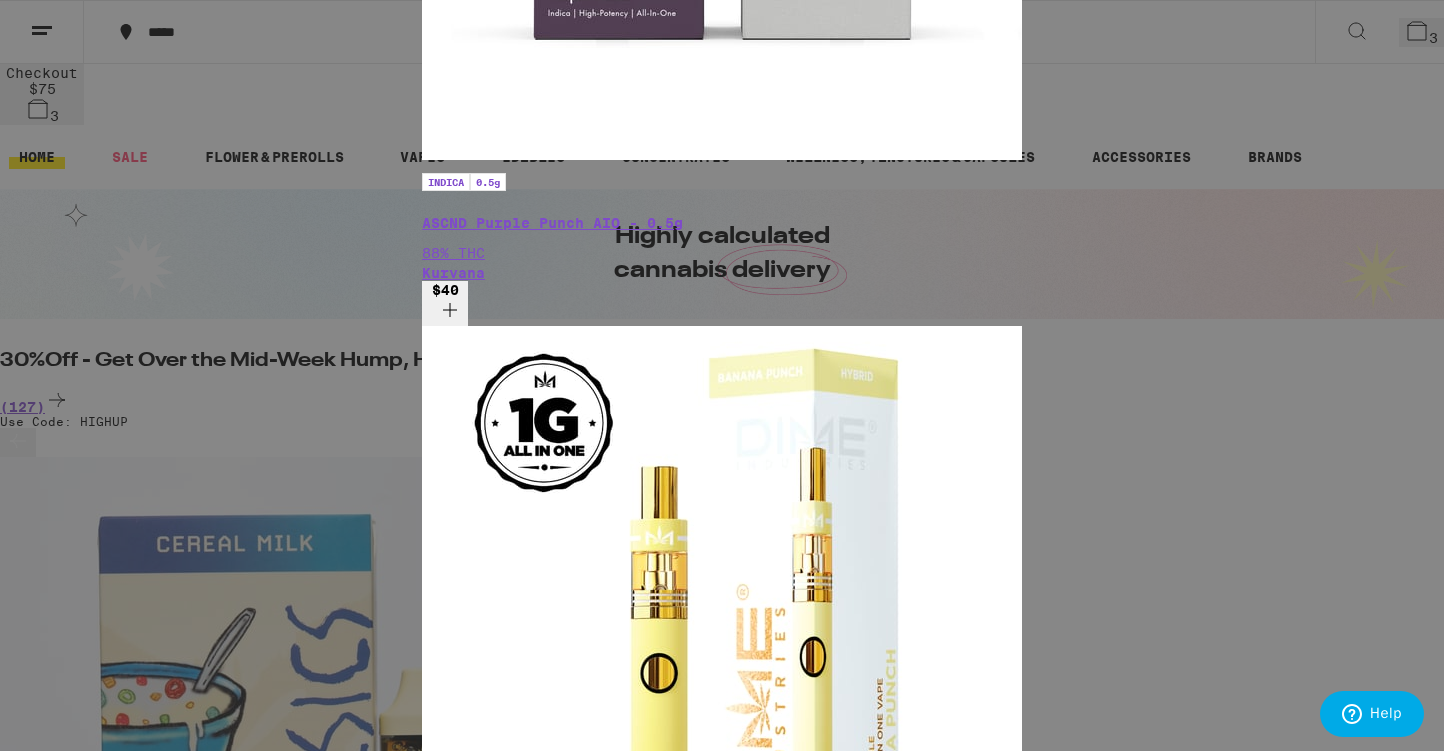 type on "Purple Punch" 